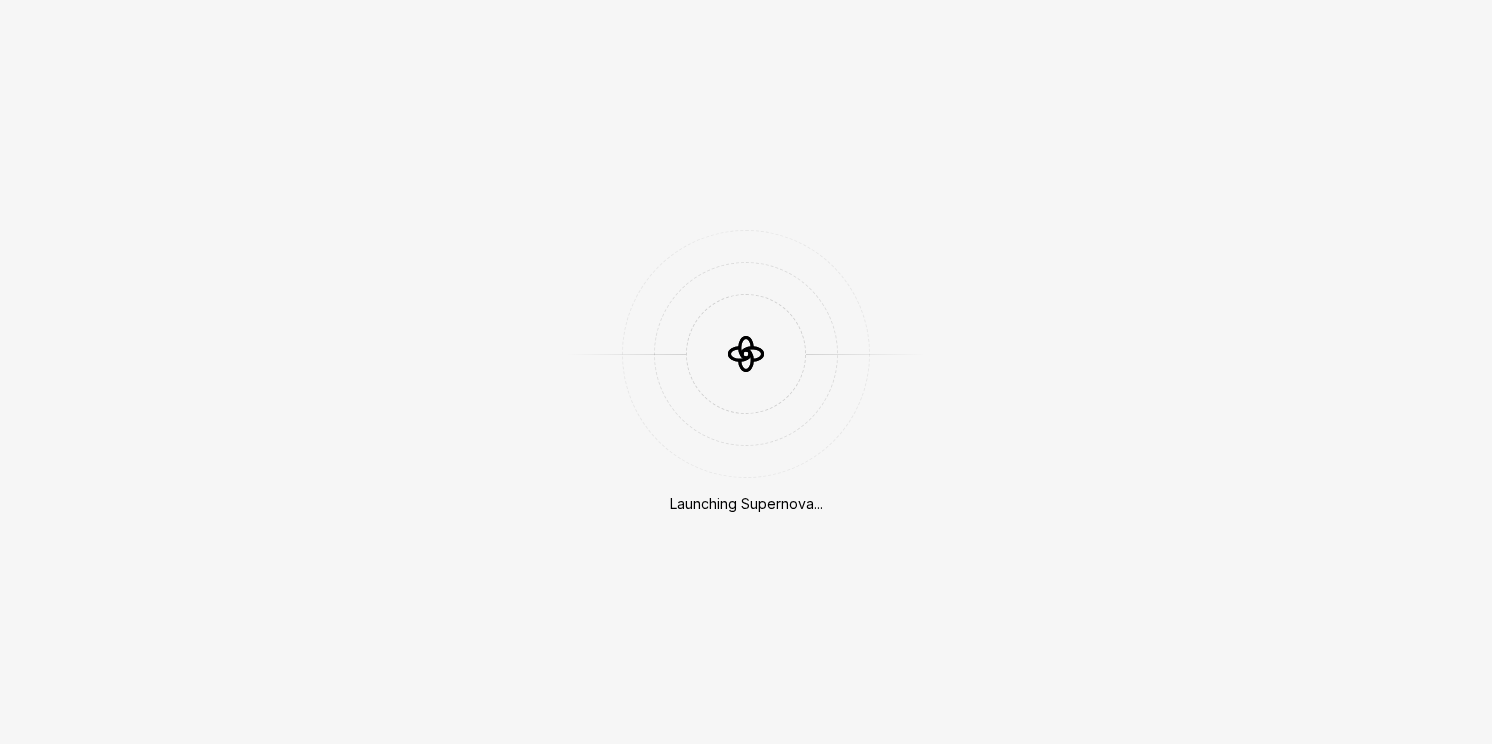 scroll, scrollTop: 0, scrollLeft: 0, axis: both 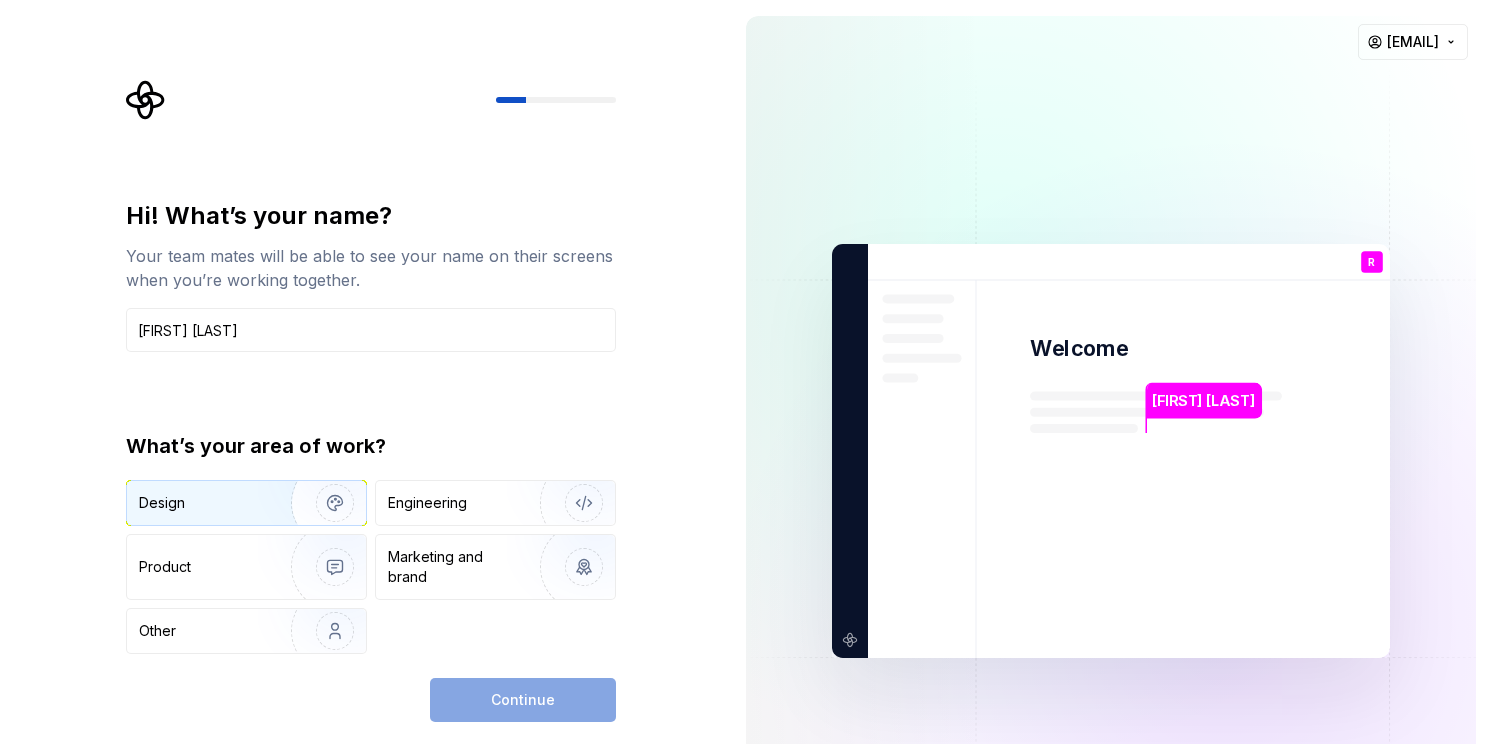type on "Rach Dang" 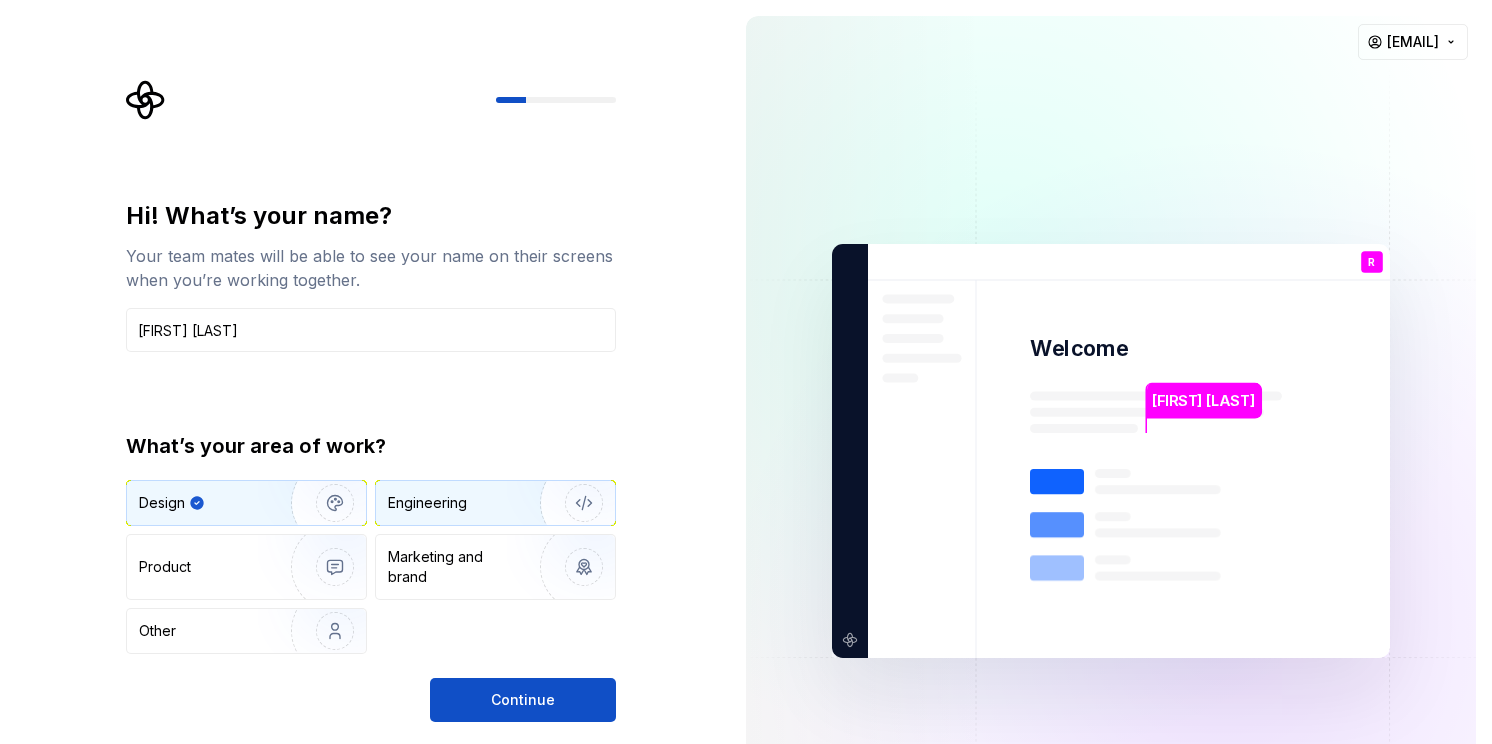 click on "Engineering" at bounding box center [495, 503] 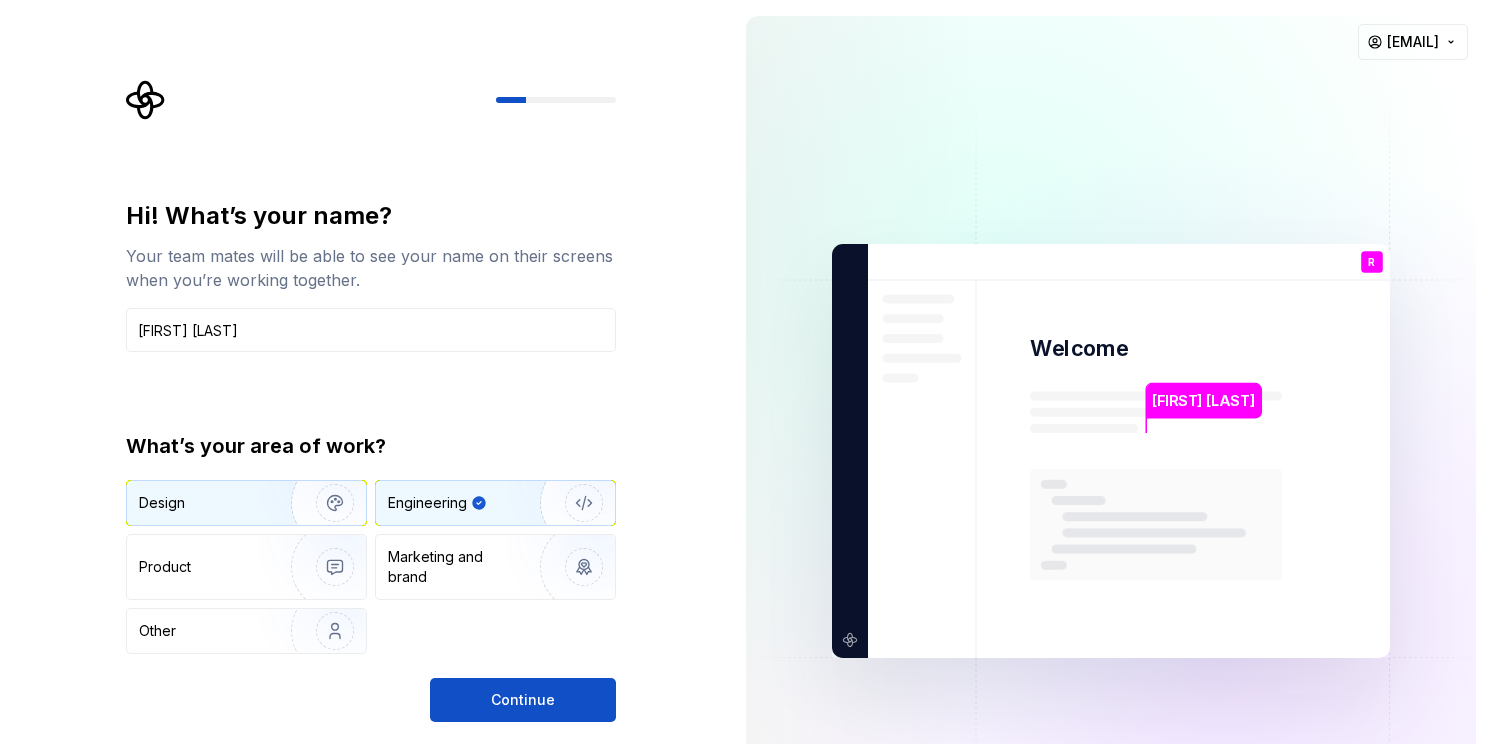 click at bounding box center (322, 503) 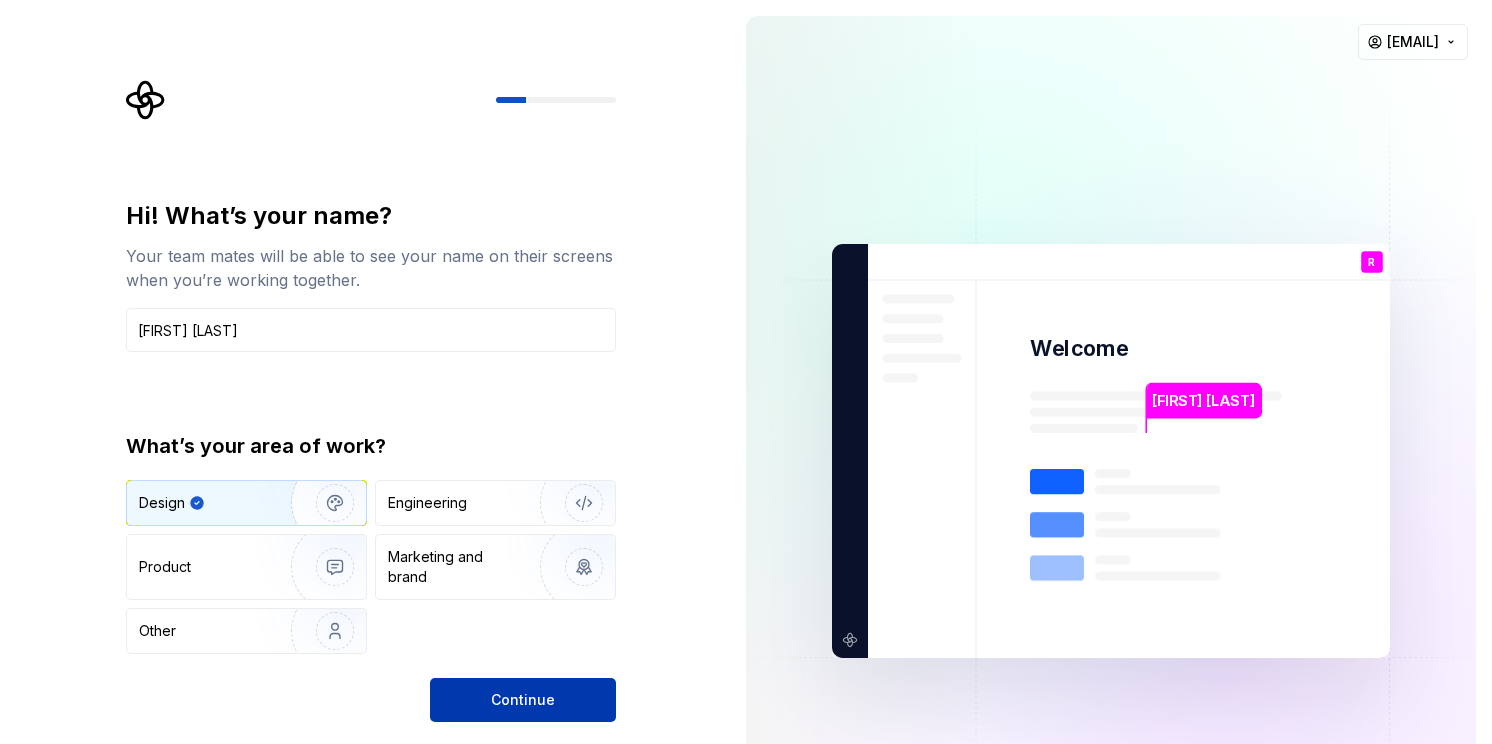 click on "Continue" at bounding box center (523, 700) 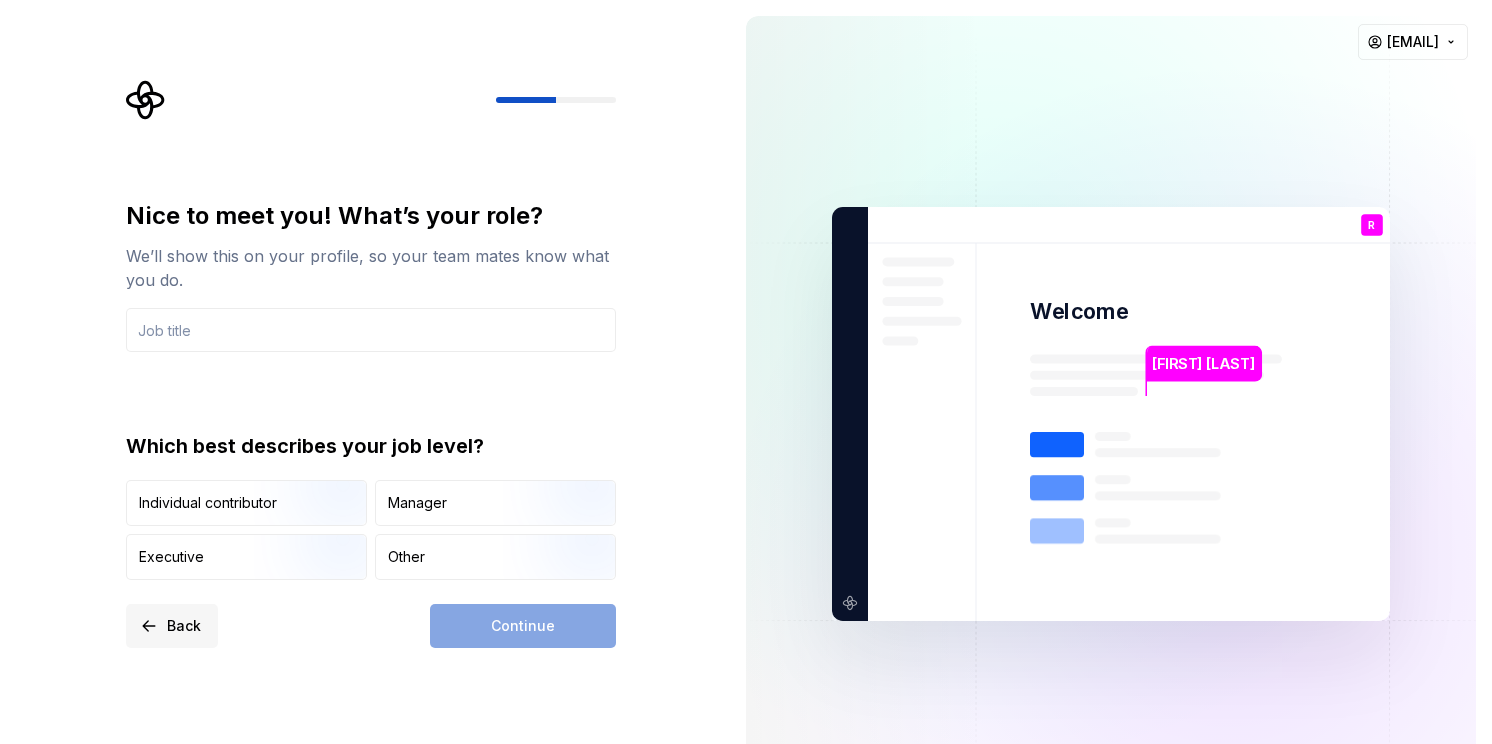 click on "Back" at bounding box center [184, 626] 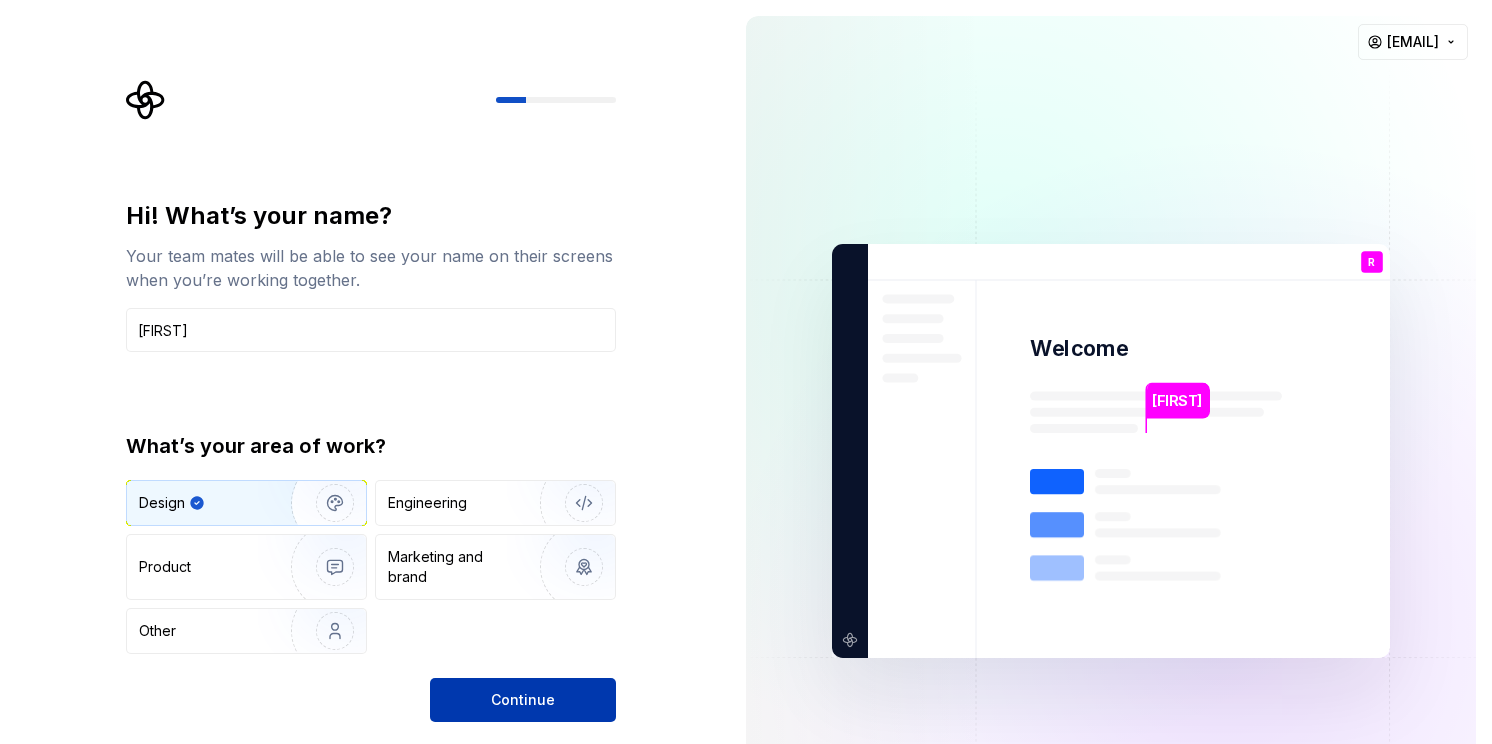 type on "Rach" 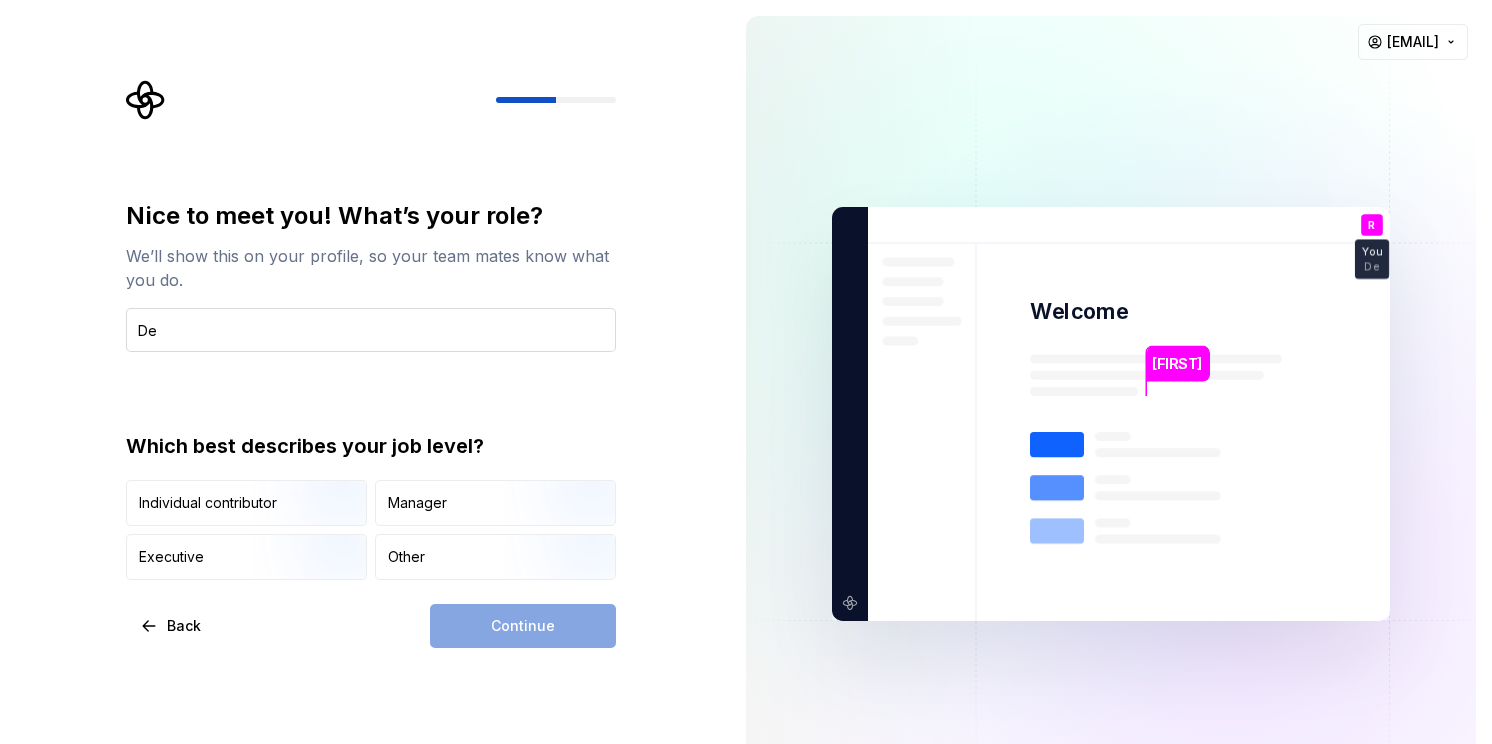 type on "D" 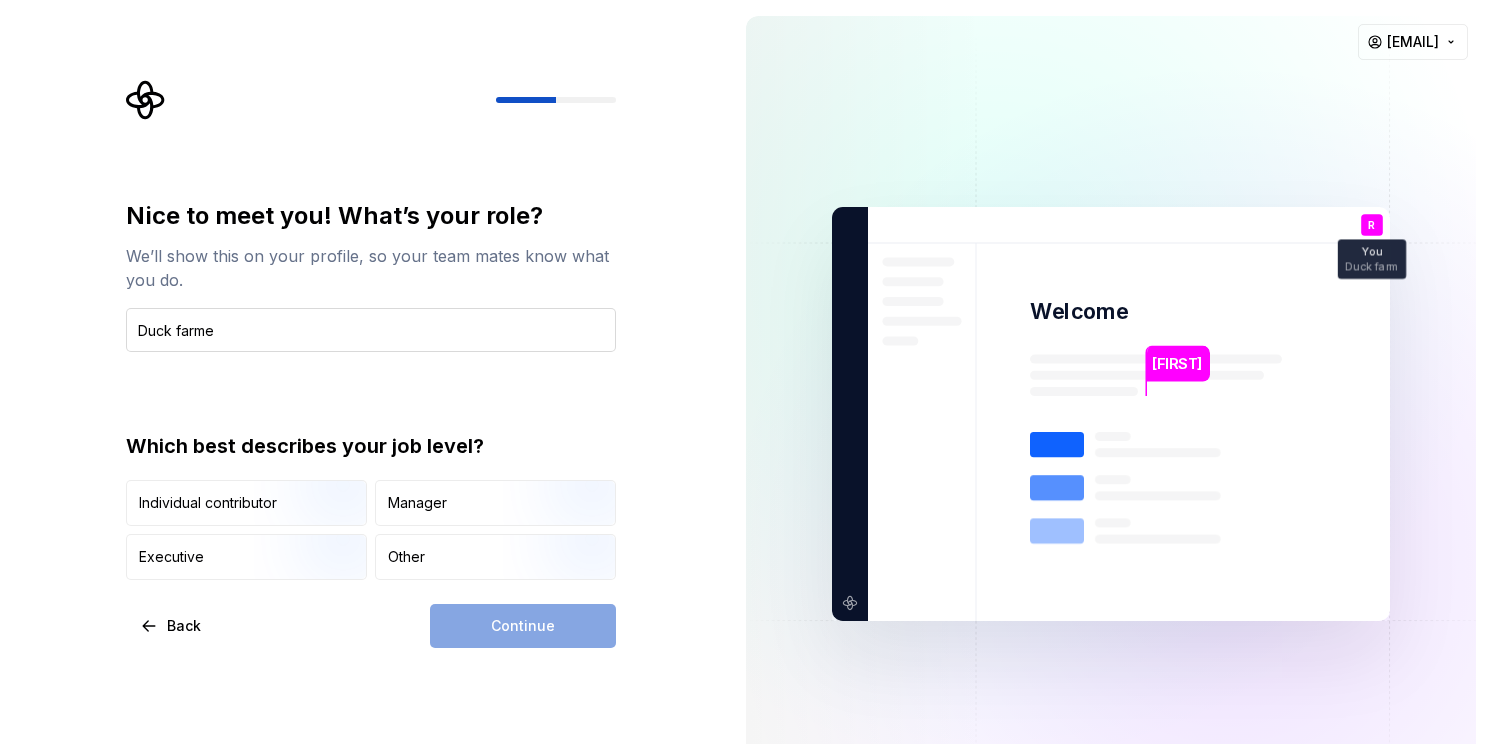 type on "Duck farmer" 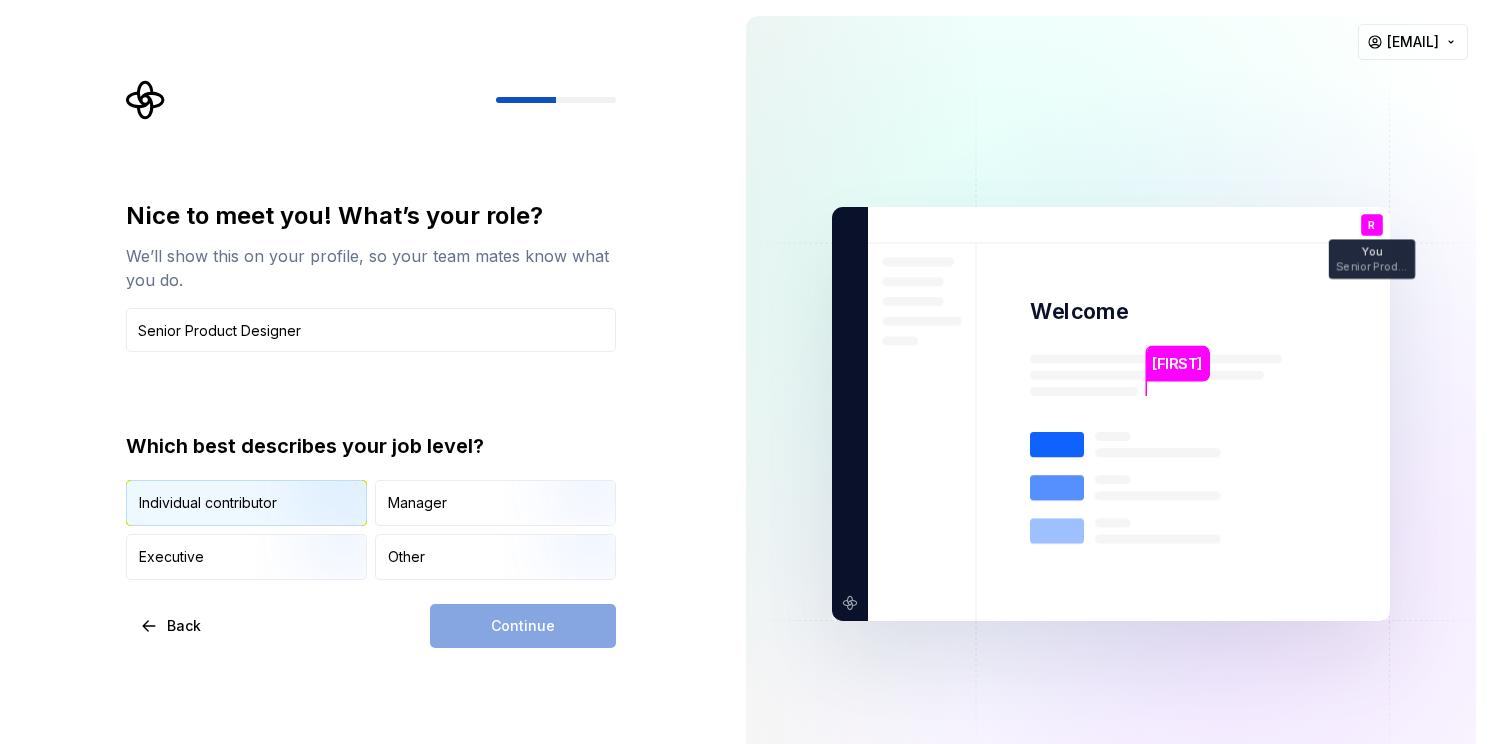 type on "Senior Product Designer" 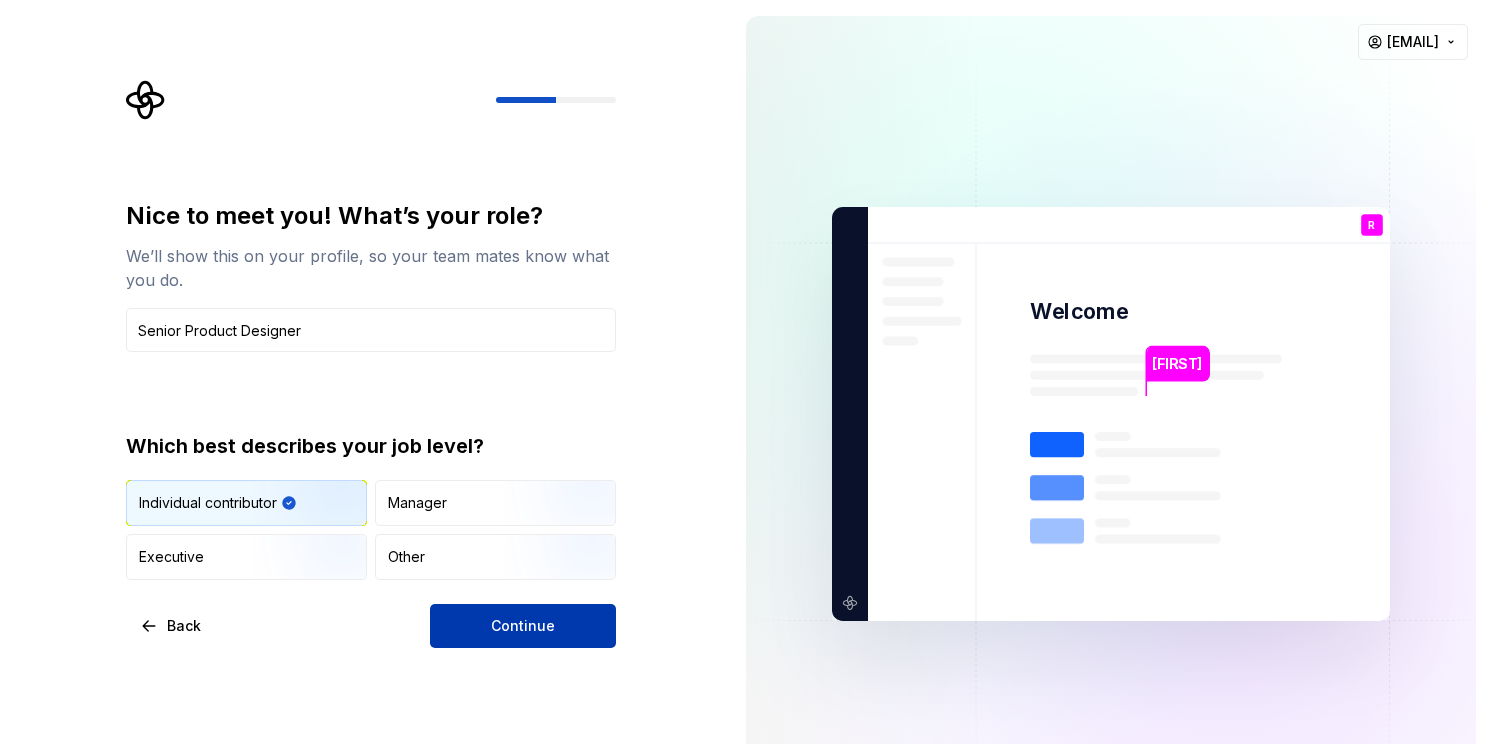 click on "Continue" at bounding box center [523, 626] 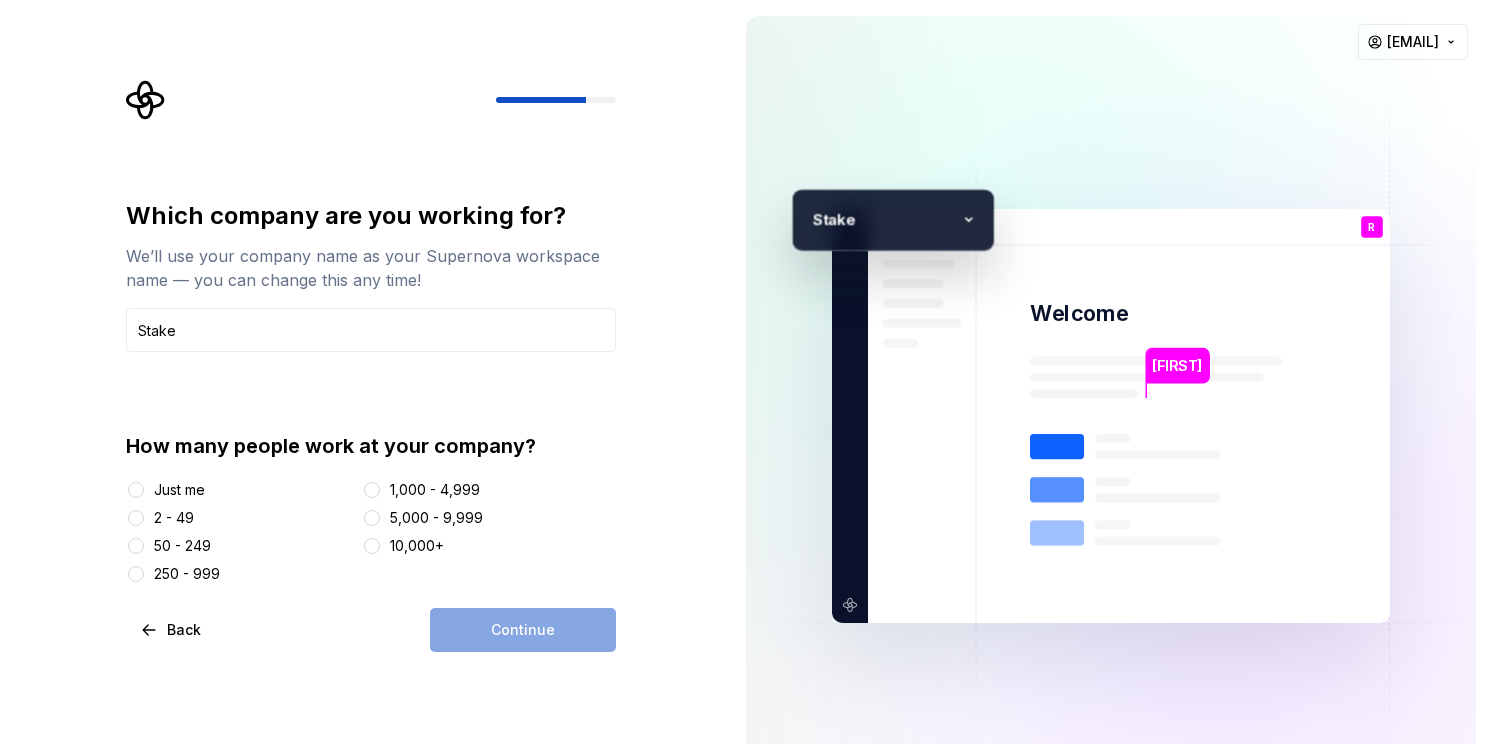 type on "Stake" 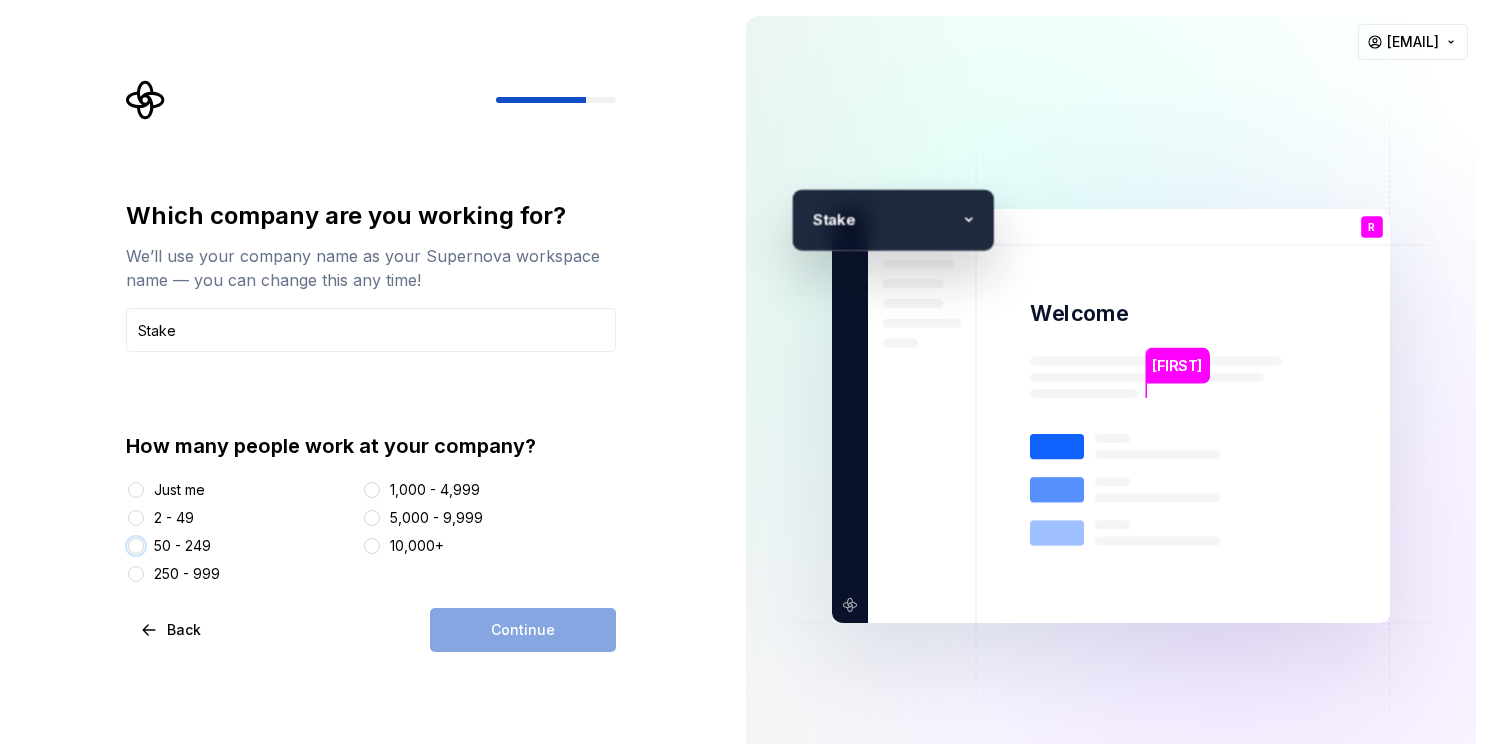 click on "50 - 249" at bounding box center [136, 546] 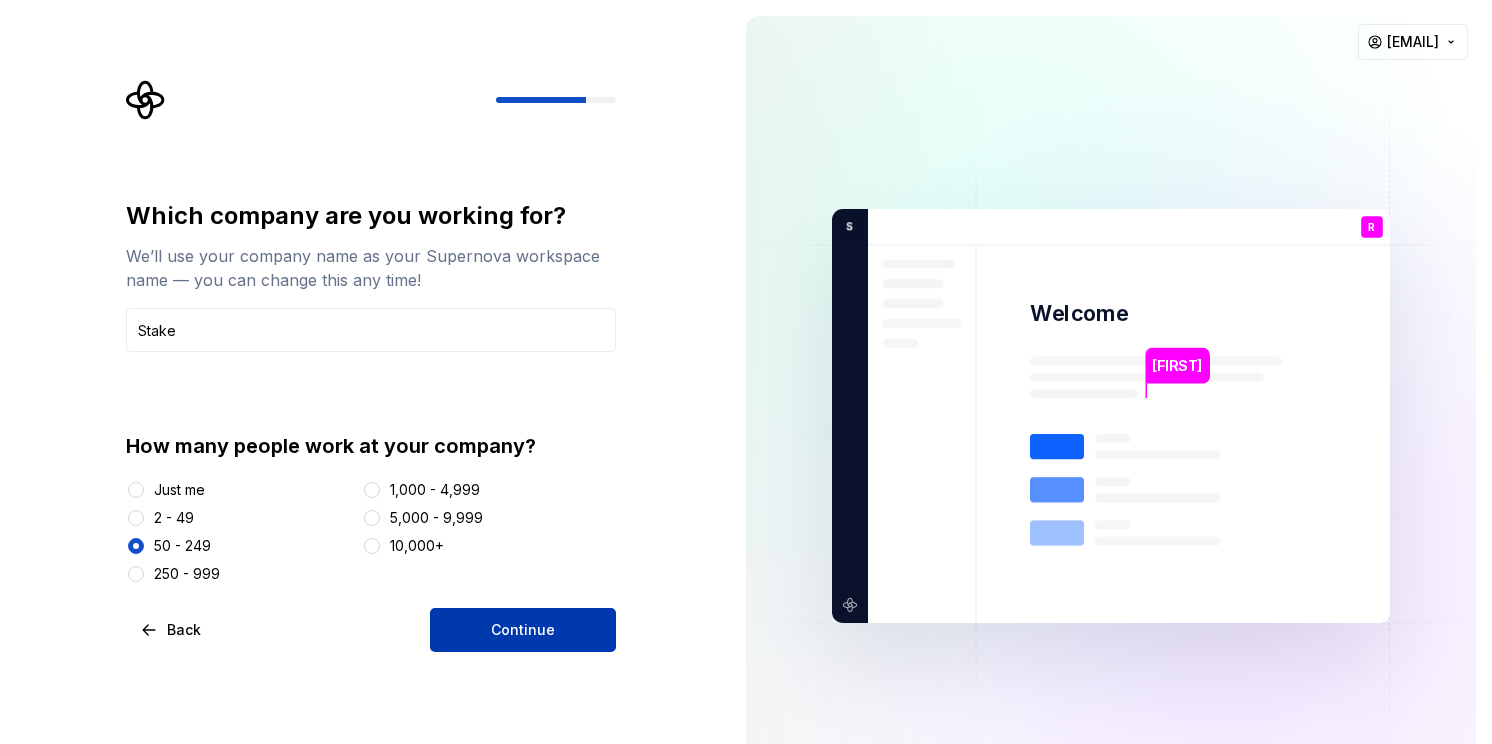click on "Continue" at bounding box center [523, 630] 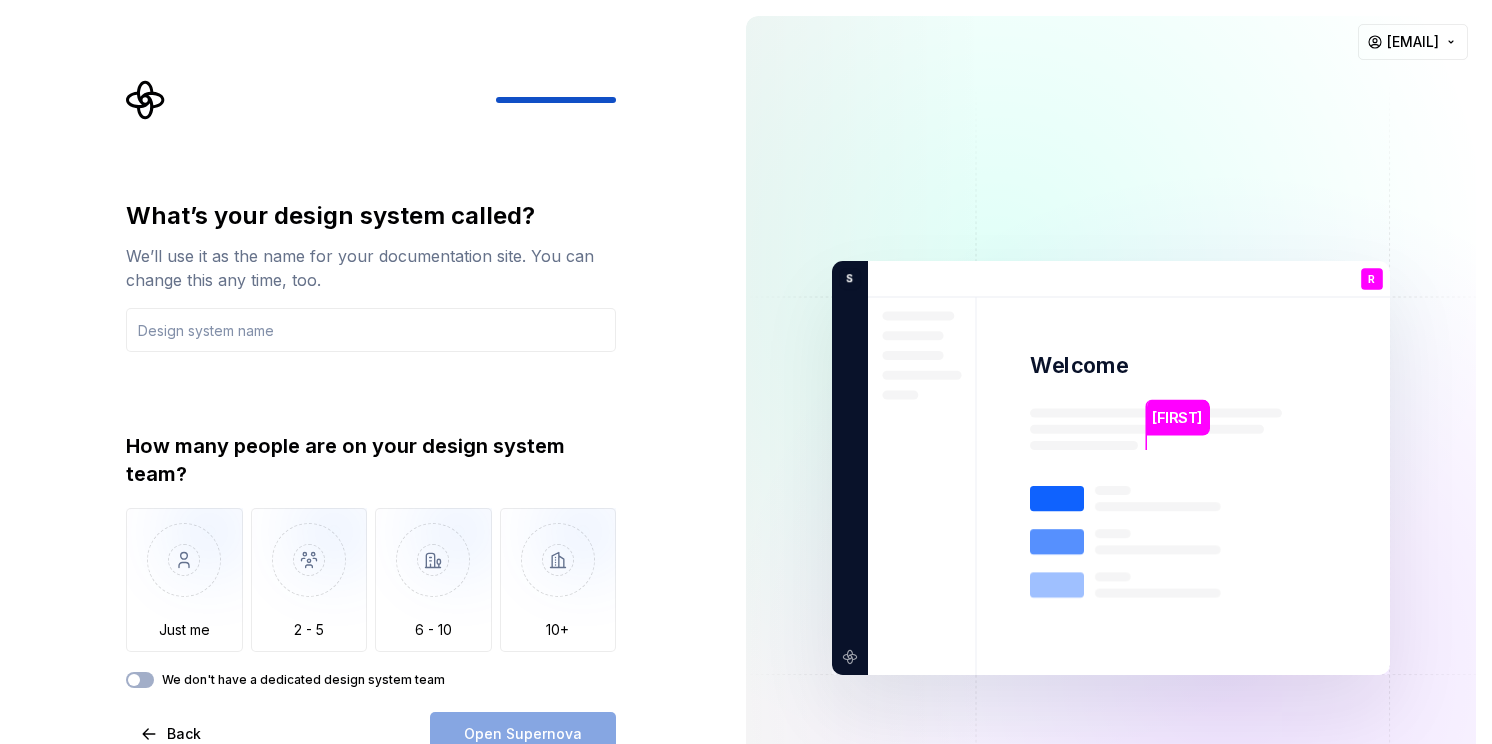 click on "What’s your design system called? We’ll use it as the name for your documentation site. You can change this any time, too. How many people are on your design system team? Just me 2 - 5 6 - 10 10+ We don't have a dedicated design system team Back Open Supernova" at bounding box center [377, 418] 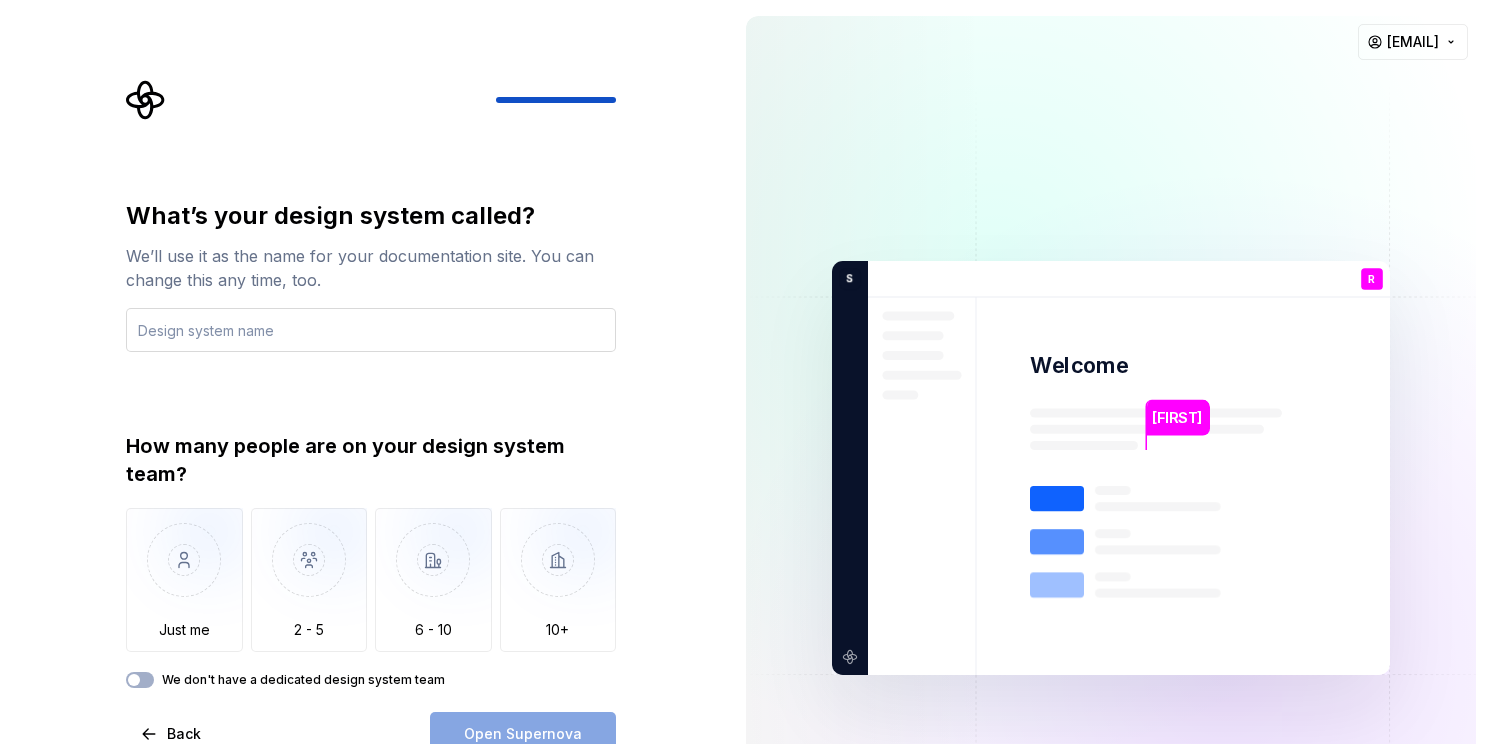 click at bounding box center (371, 330) 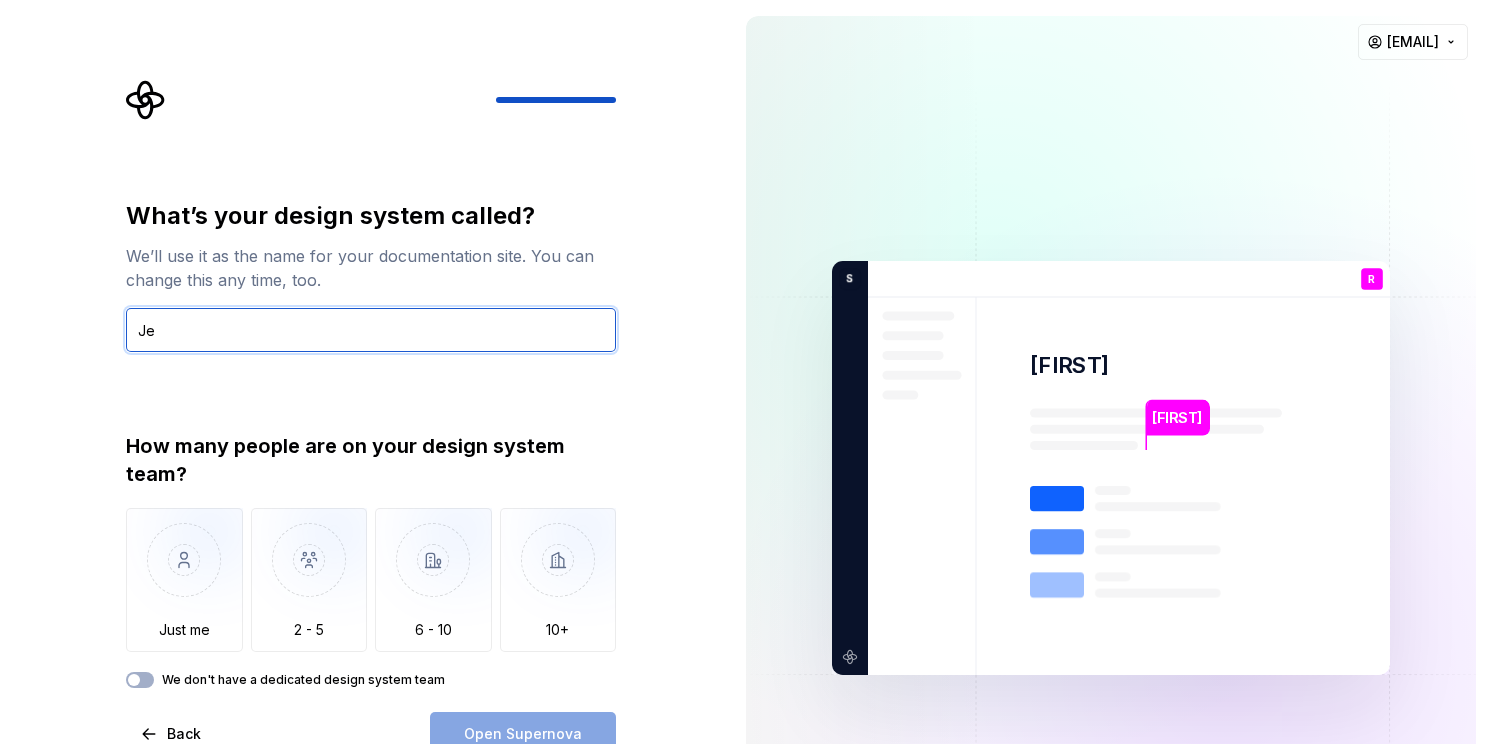 type on "J" 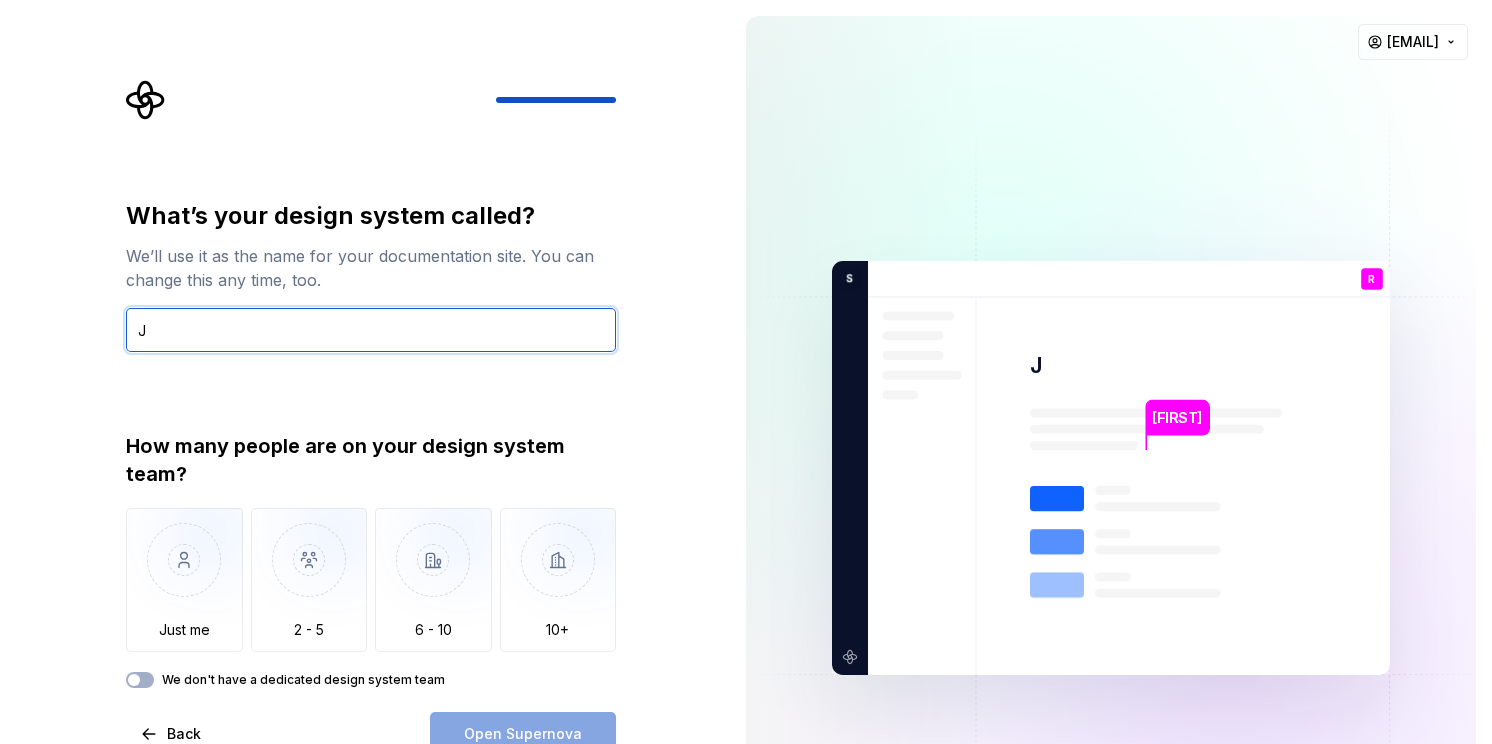 type 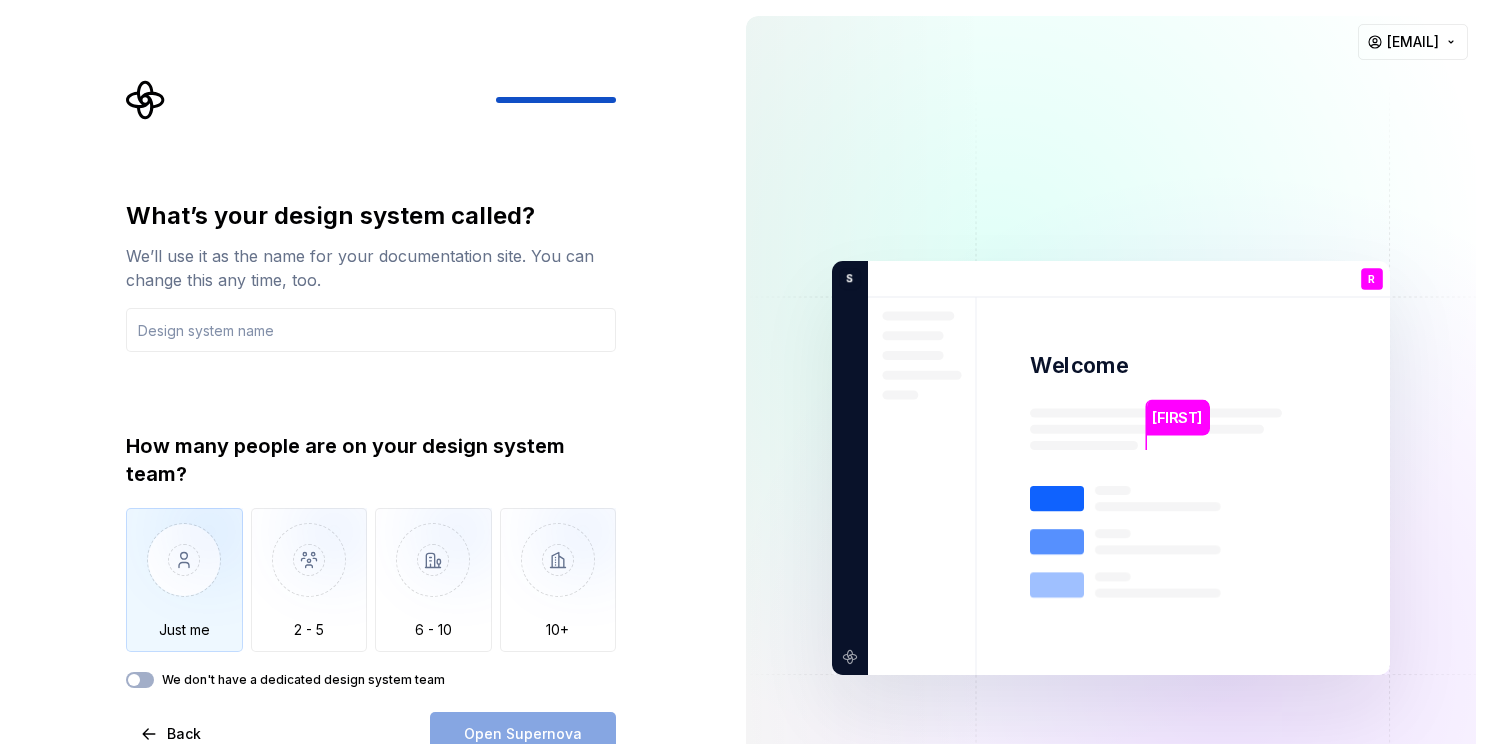 click at bounding box center (184, 575) 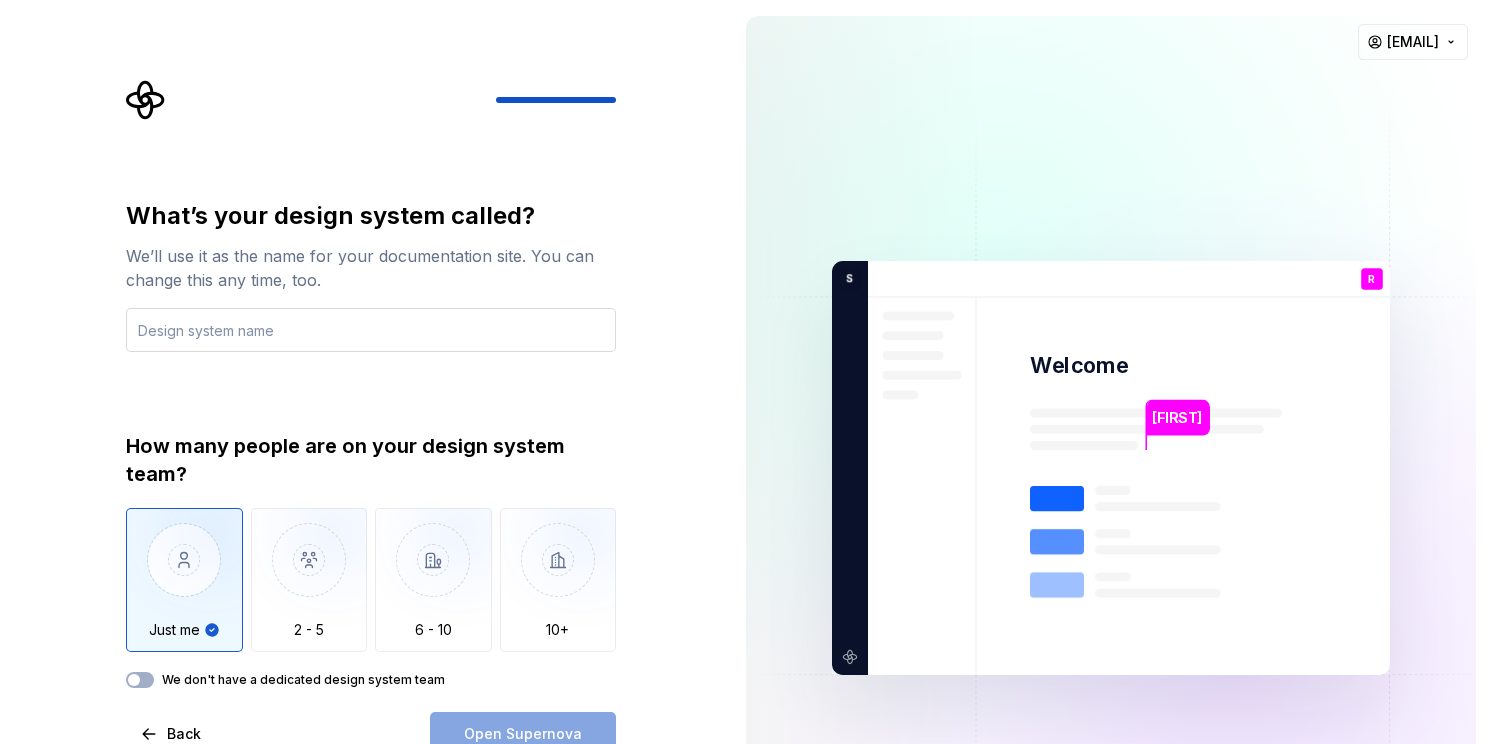 click at bounding box center [371, 330] 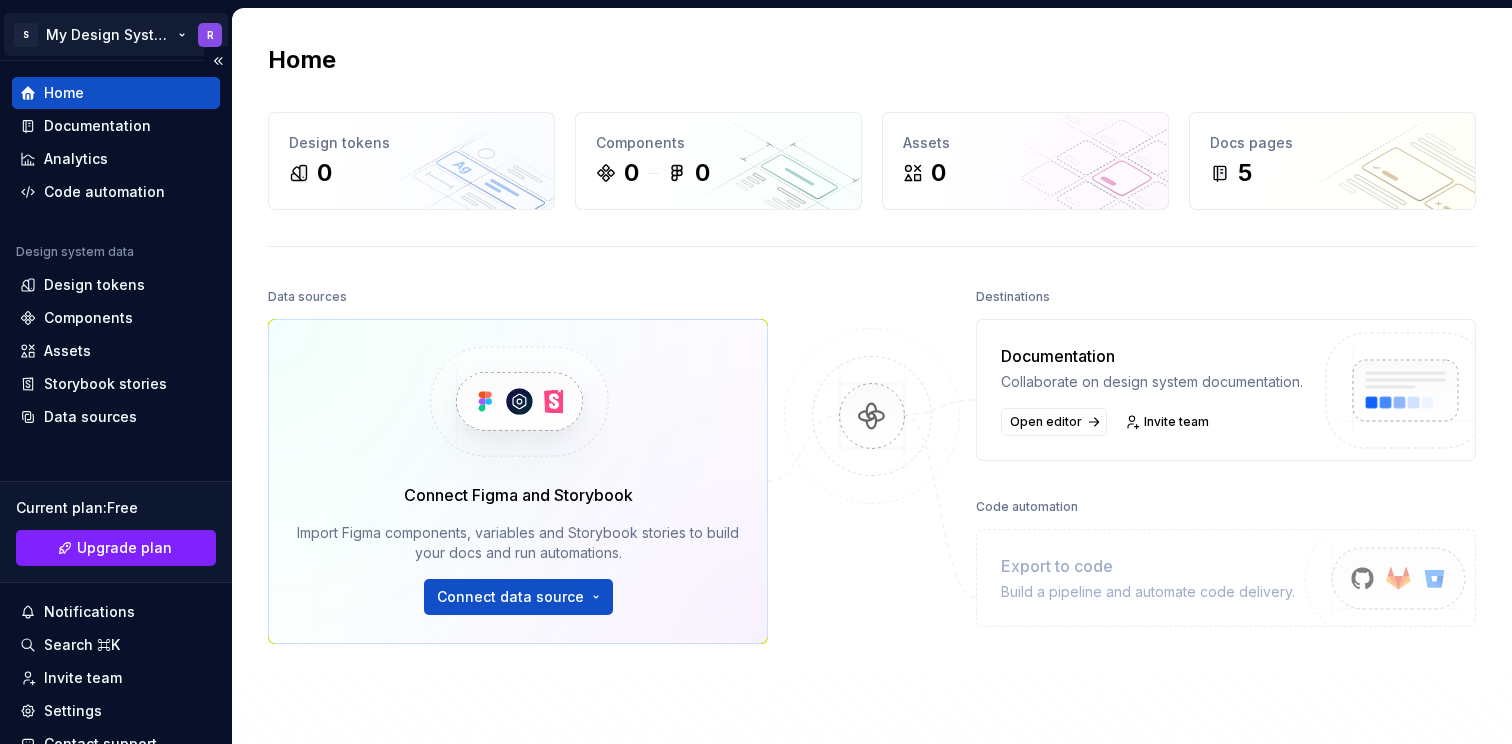 click on "S My Design System R Home Documentation Analytics Code automation Design system data Design tokens Components Assets Storybook stories Data sources Current plan :  Free Upgrade plan Notifications Search ⌘K Invite team Settings Contact support Help Home Design tokens 0 Components 0 0 Assets 0 Docs pages 5 Data sources Connect Figma and Storybook Import Figma components, variables and Storybook stories to build your docs and run automations. Connect data source Destinations Documentation Collaborate on design system documentation. Open editor Invite team Code automation Export to code Build a pipeline and automate code delivery. Product documentation Learn how to build, manage and maintain design systems in smarter ways. Developer documentation Start delivering your design choices to your codebases right away. Join our Slack community Connect and learn with other design system practitioners." at bounding box center (756, 372) 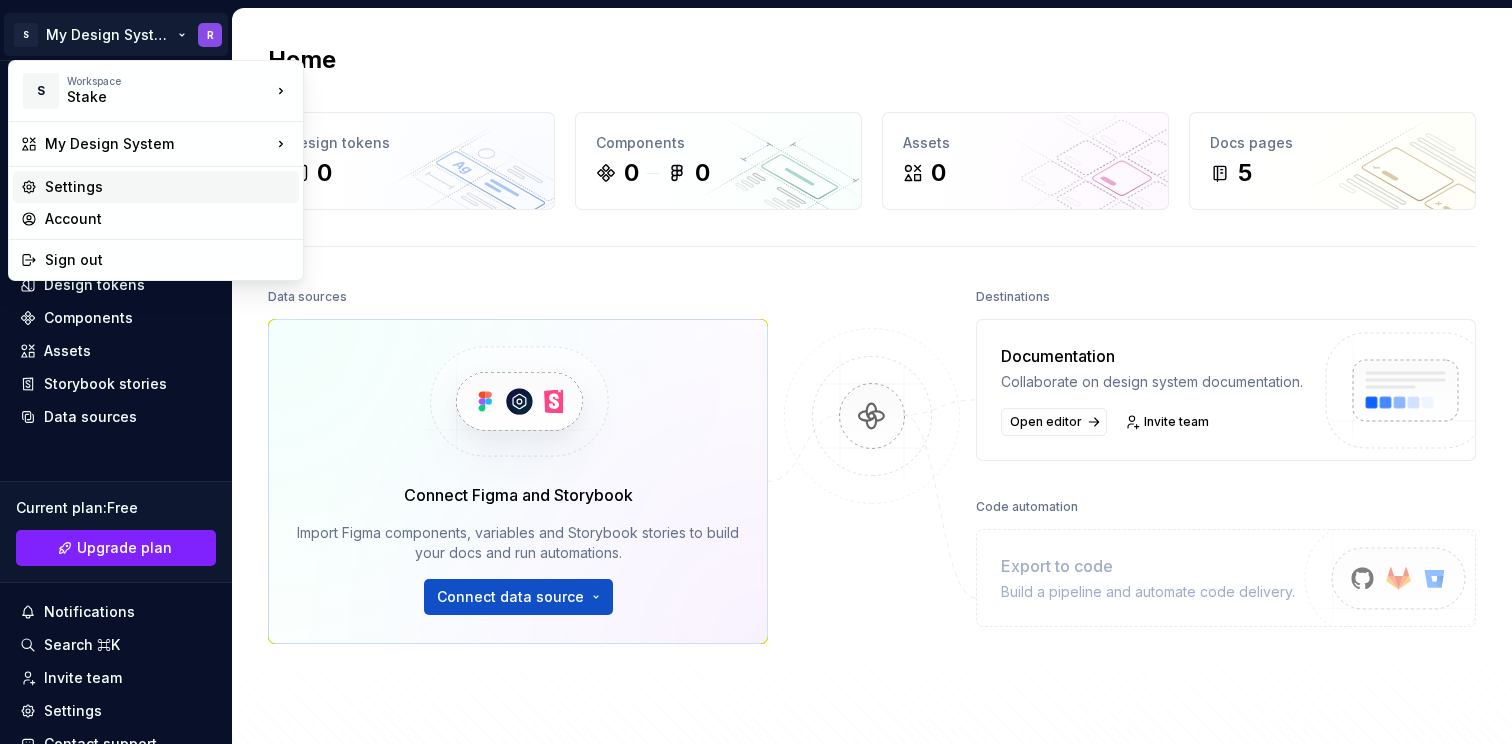 click on "Settings" at bounding box center (156, 187) 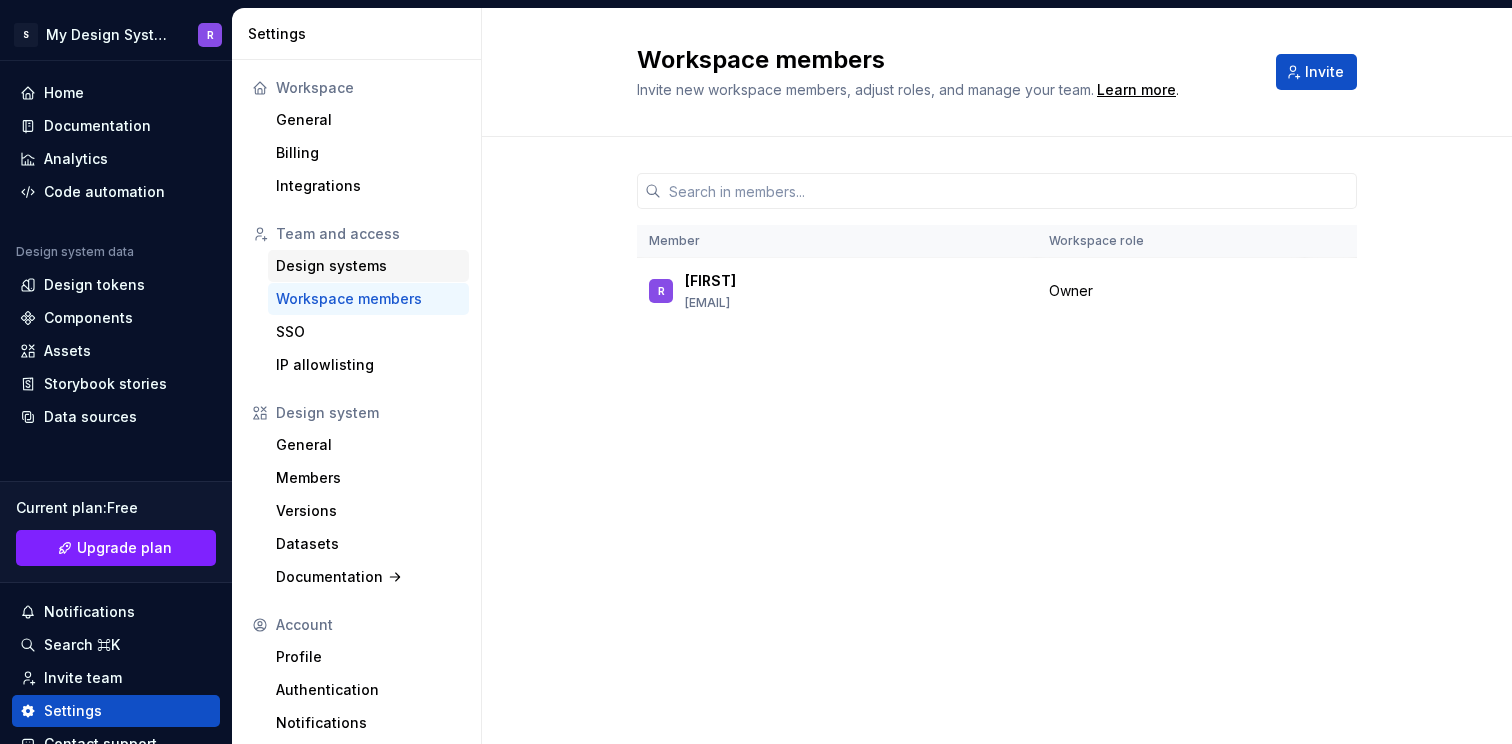 click on "Design systems" at bounding box center [368, 266] 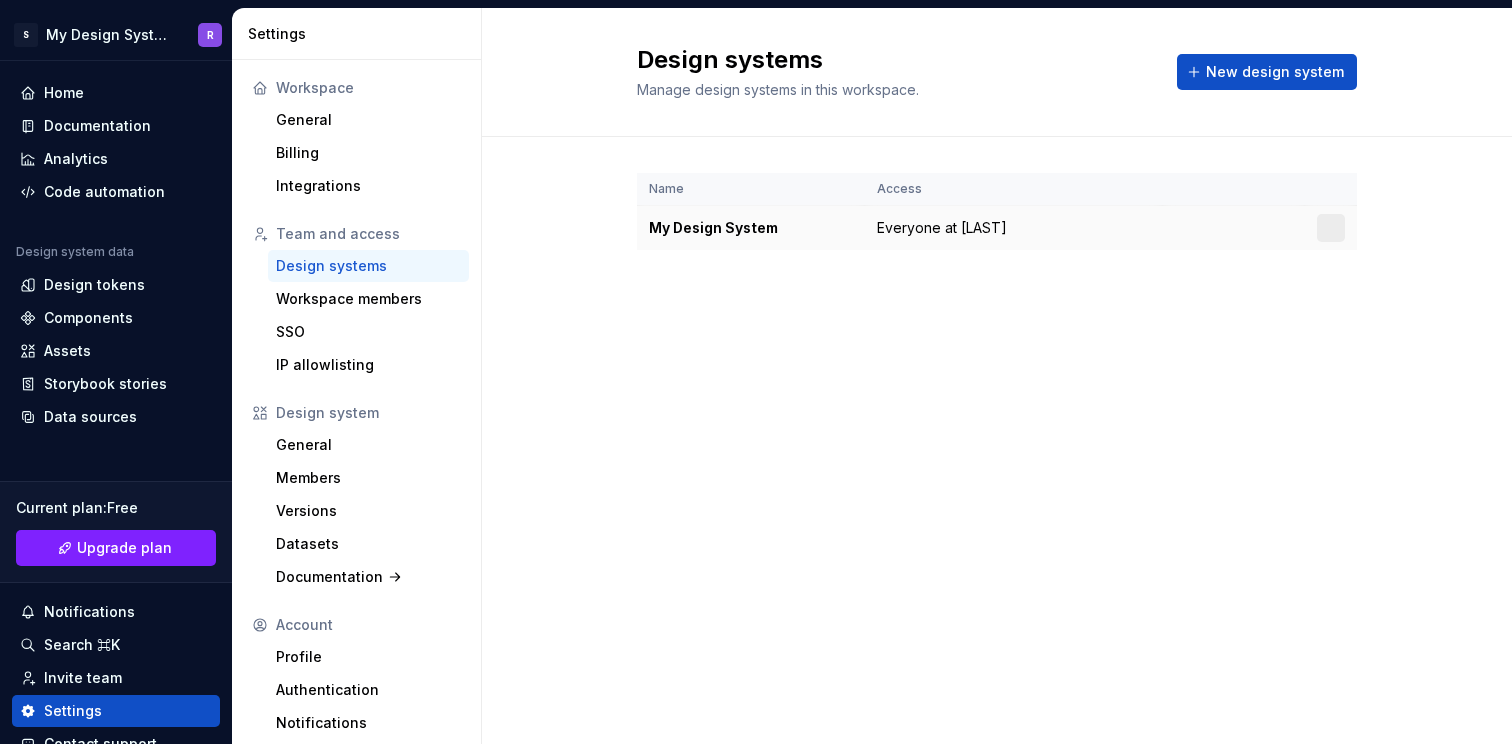 click on "My Design System" at bounding box center [751, 228] 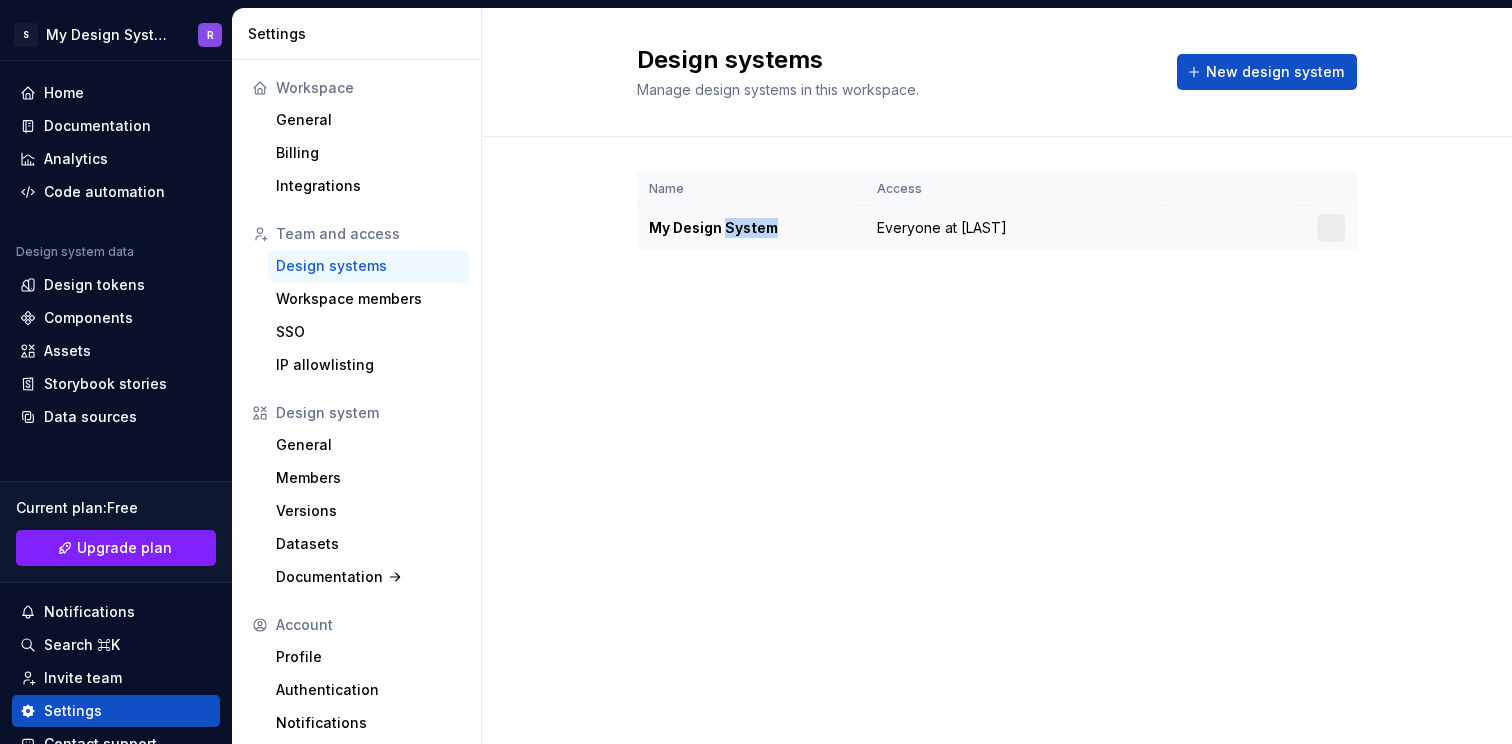 click on "My Design System" at bounding box center [751, 228] 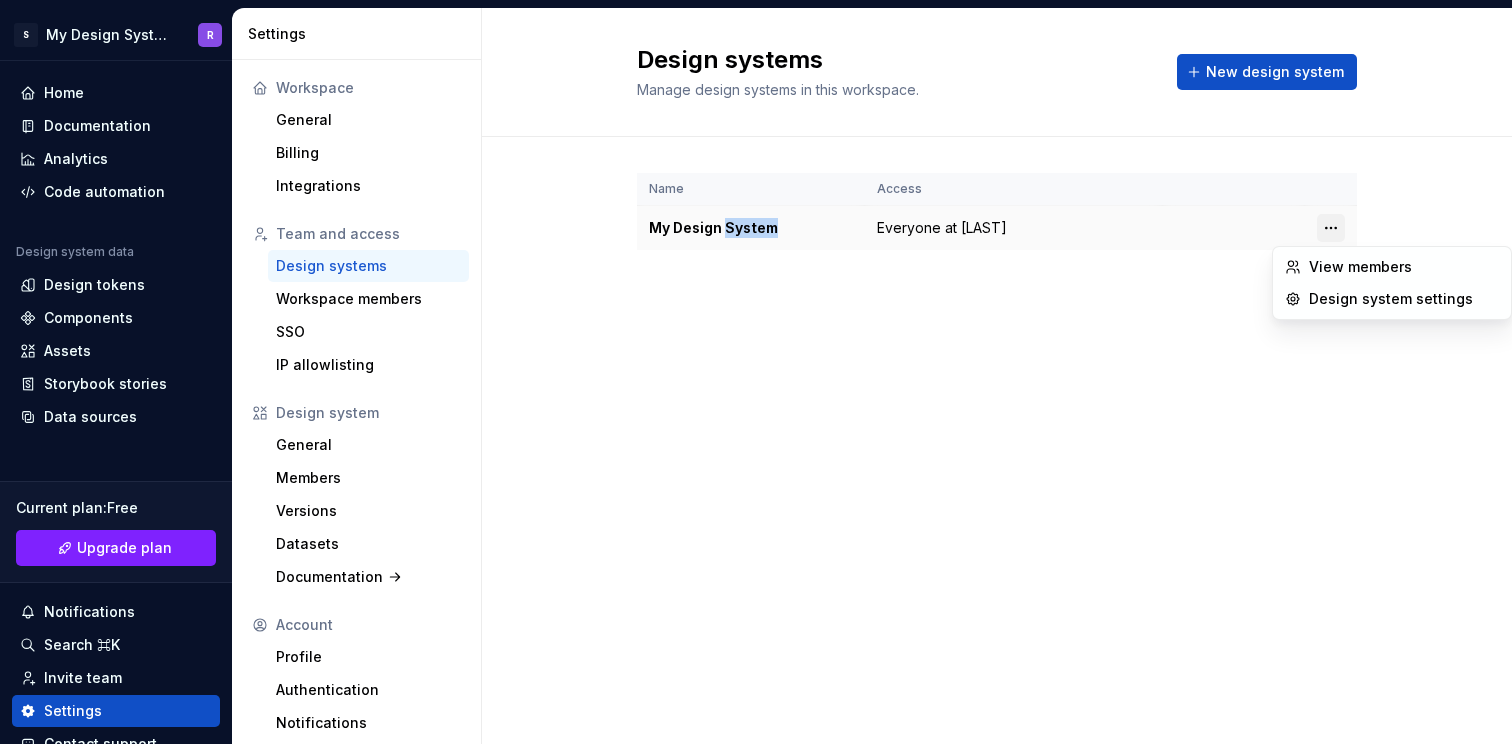 click on "S My Design System R Home Documentation Analytics Code automation Design system data Design tokens Components Assets Storybook stories Data sources Current plan :  Free Upgrade plan Notifications Search ⌘K Invite team Settings Contact support Help Settings Workspace General Billing Integrations Team and access Design systems Workspace members SSO IP allowlisting Design system General Members Versions Datasets Documentation Account Profile Authentication Notifications Design systems Manage design systems in this workspace. New design system Name Access My Design System Everyone at Stake   View members Design system settings" at bounding box center (756, 372) 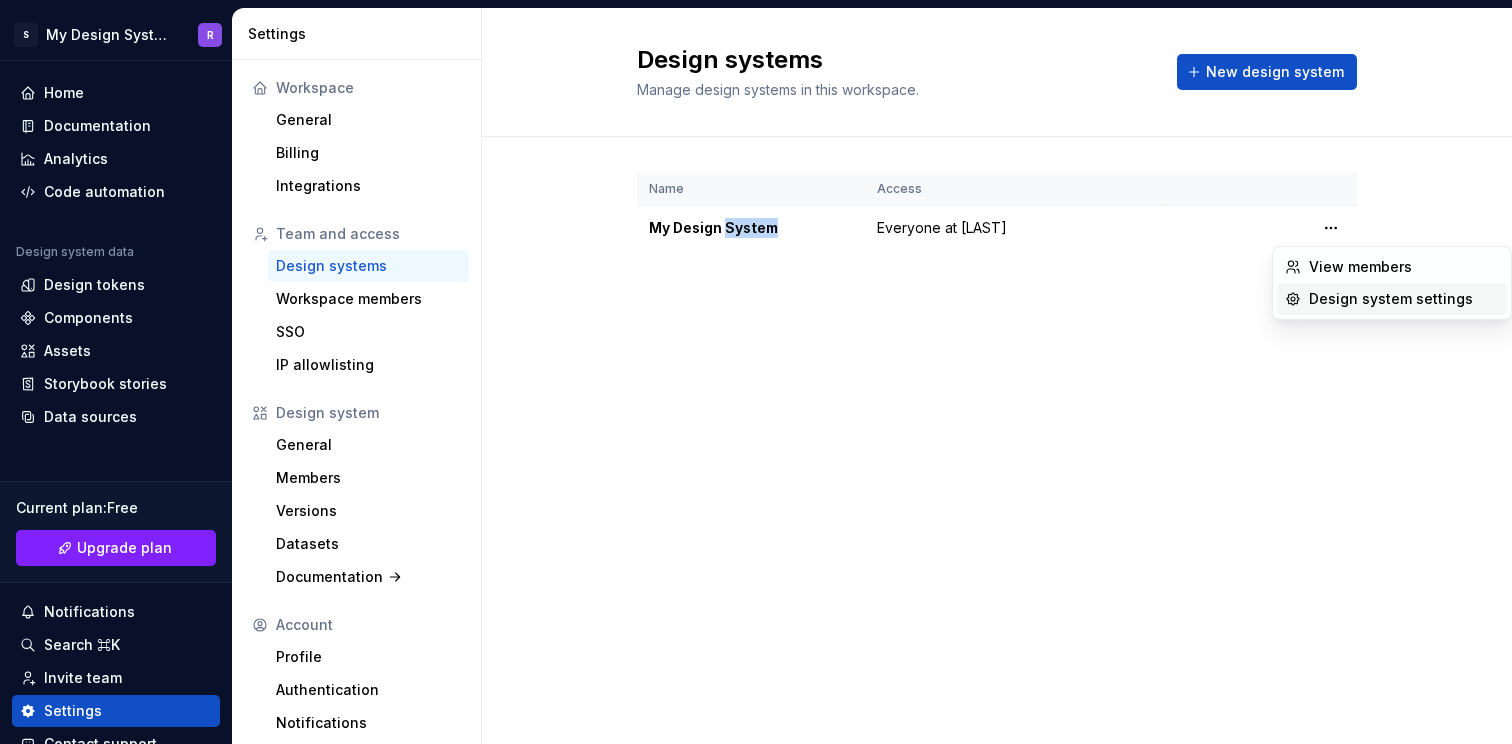 click on "Design system settings" at bounding box center (1404, 299) 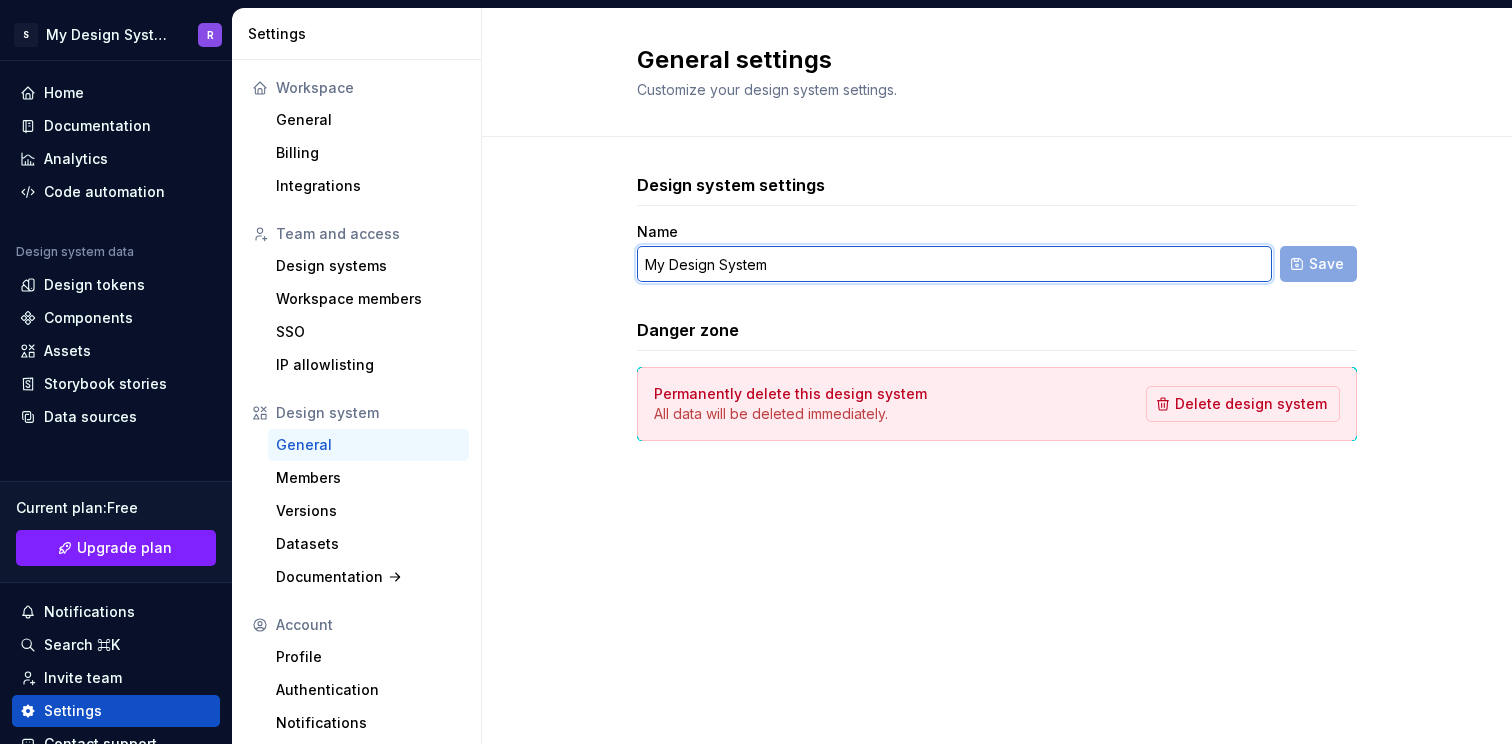 click on "My Design System" at bounding box center (954, 264) 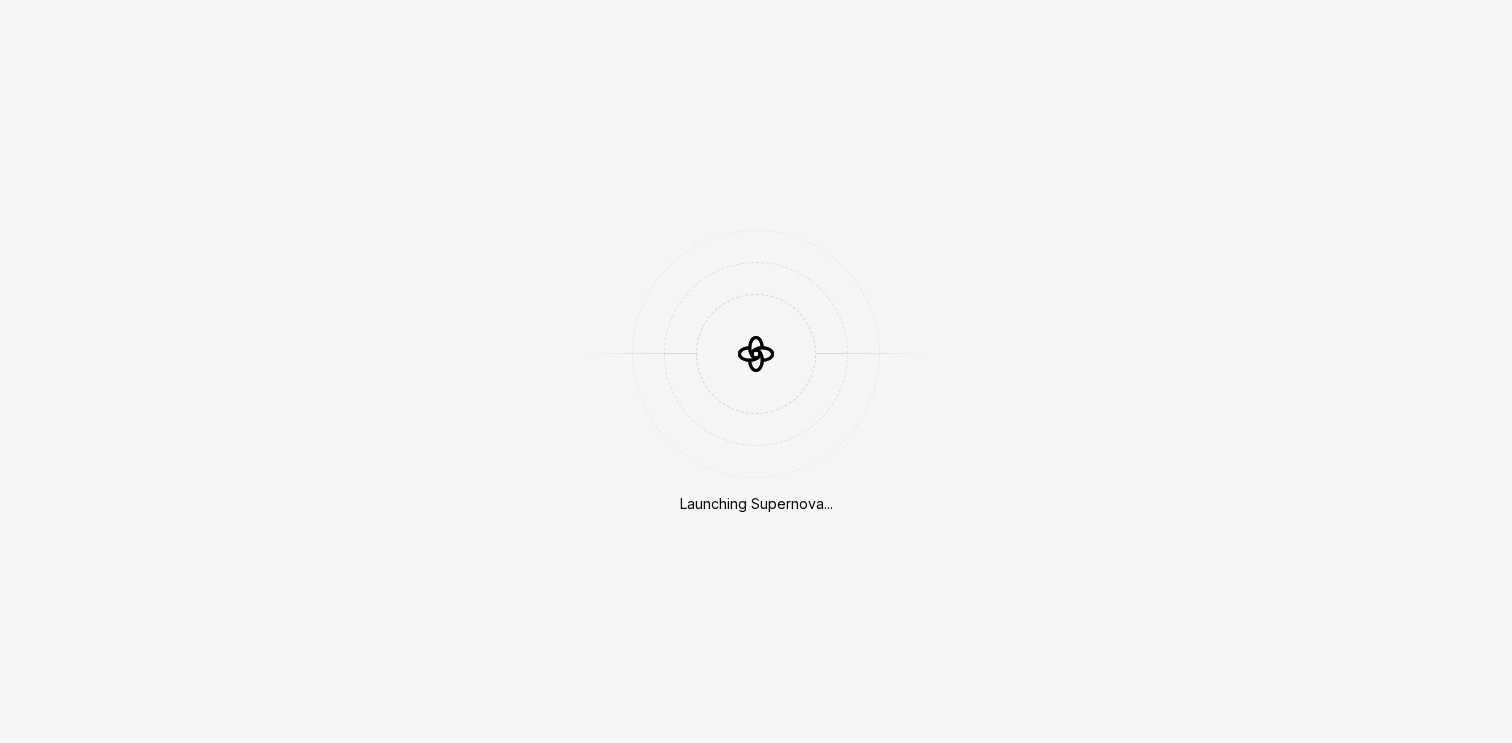 scroll, scrollTop: 0, scrollLeft: 0, axis: both 